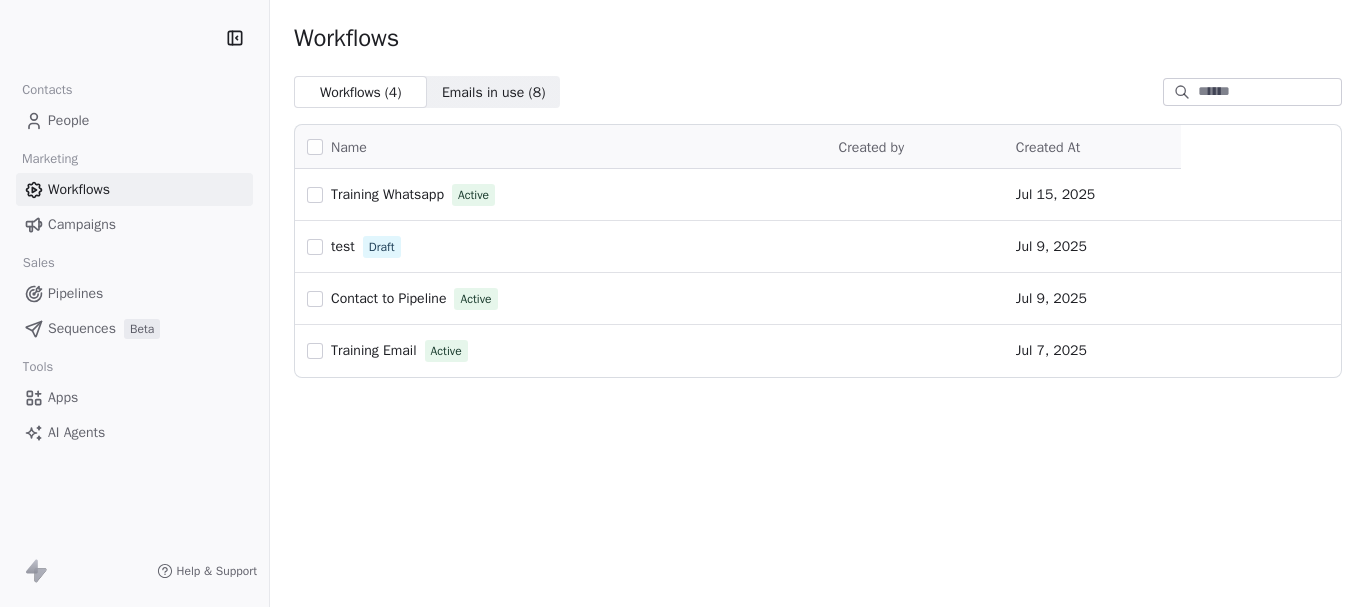 scroll, scrollTop: 0, scrollLeft: 0, axis: both 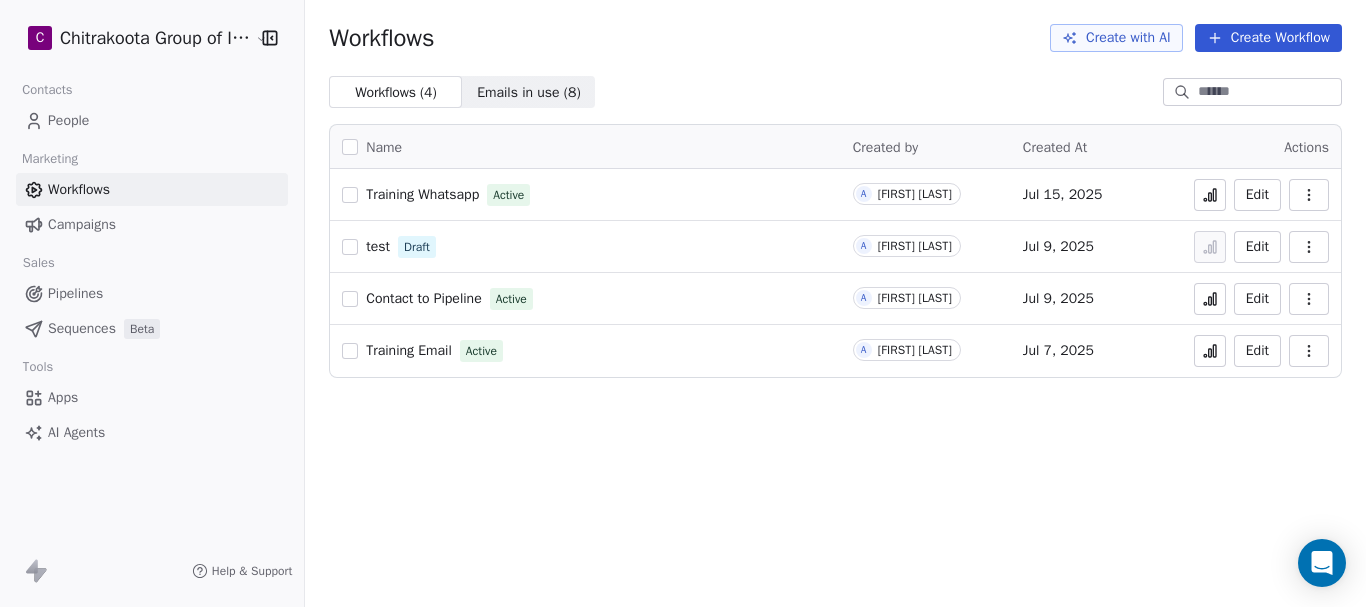 click on "Training Email" at bounding box center (409, 350) 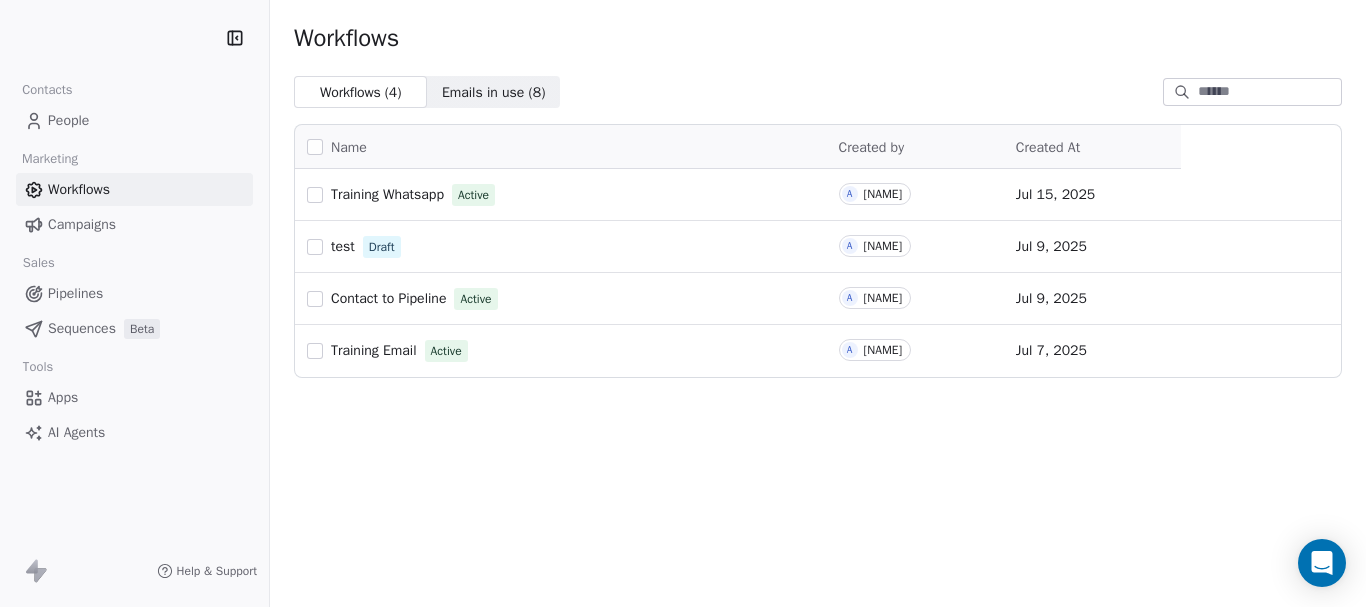 scroll, scrollTop: 0, scrollLeft: 0, axis: both 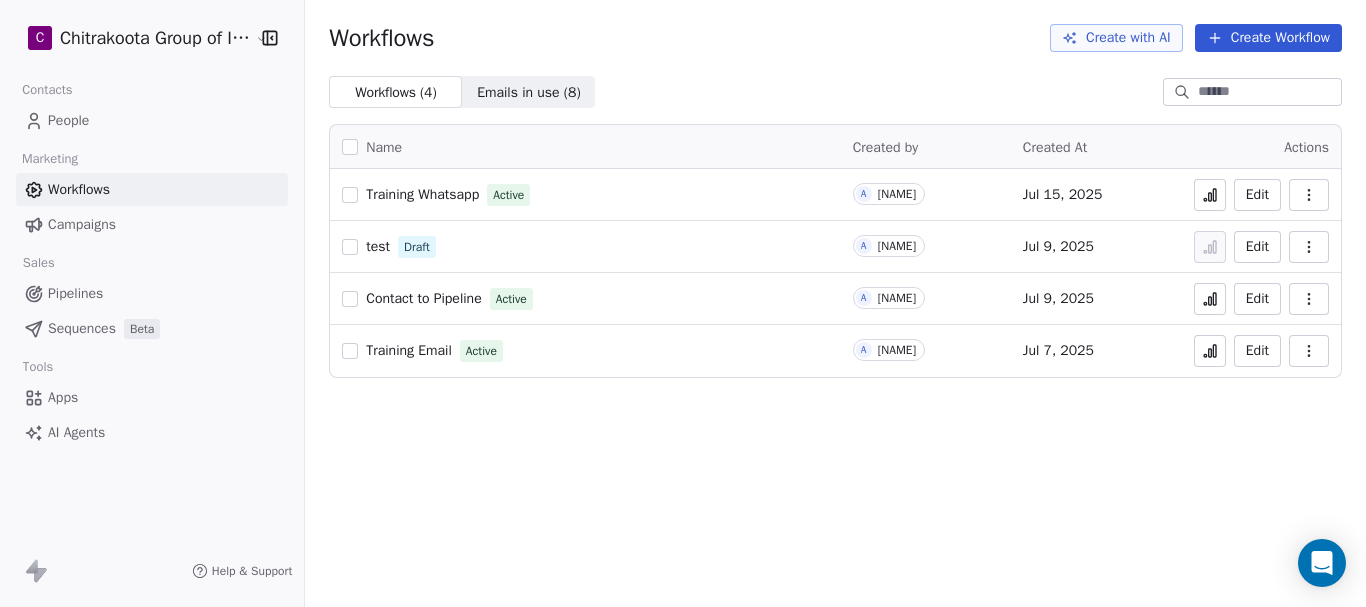 click on "Apps" at bounding box center [63, 397] 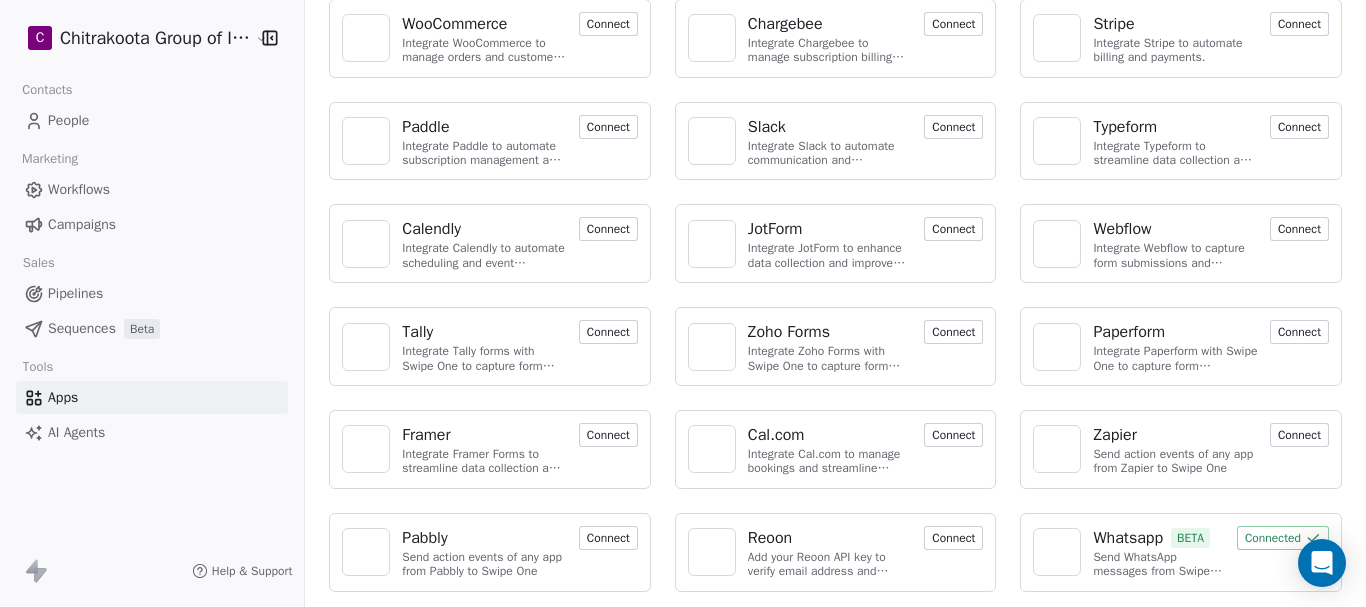 scroll, scrollTop: 229, scrollLeft: 0, axis: vertical 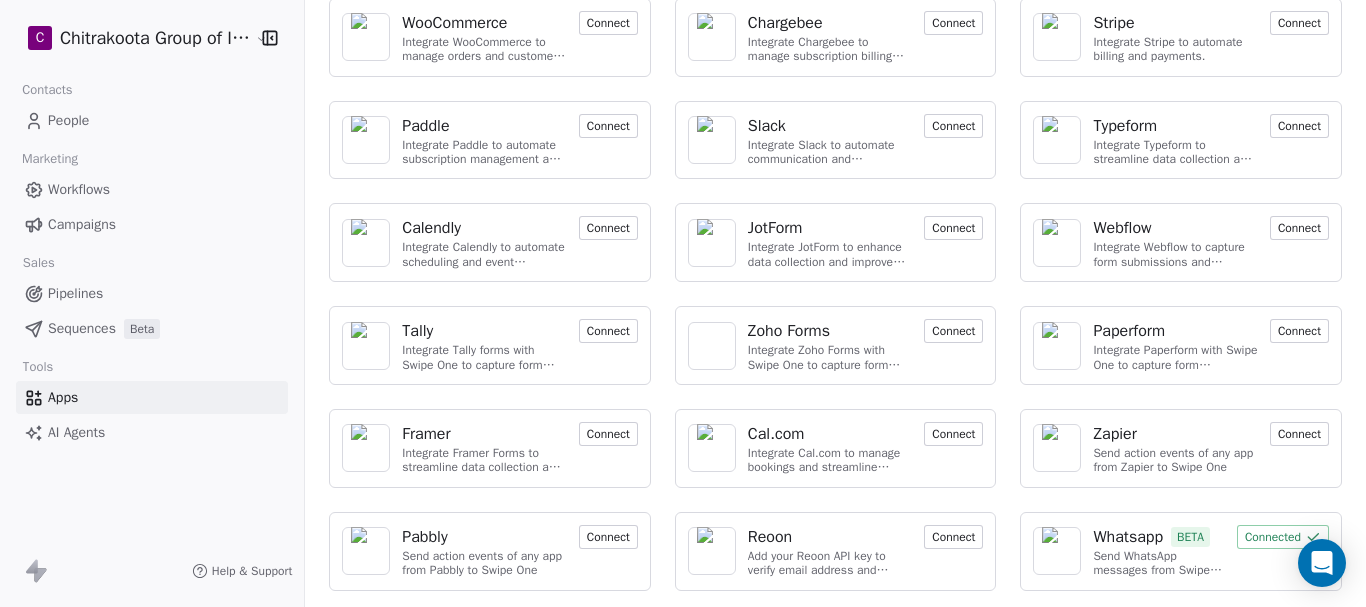 click on "Connected" at bounding box center (1283, 537) 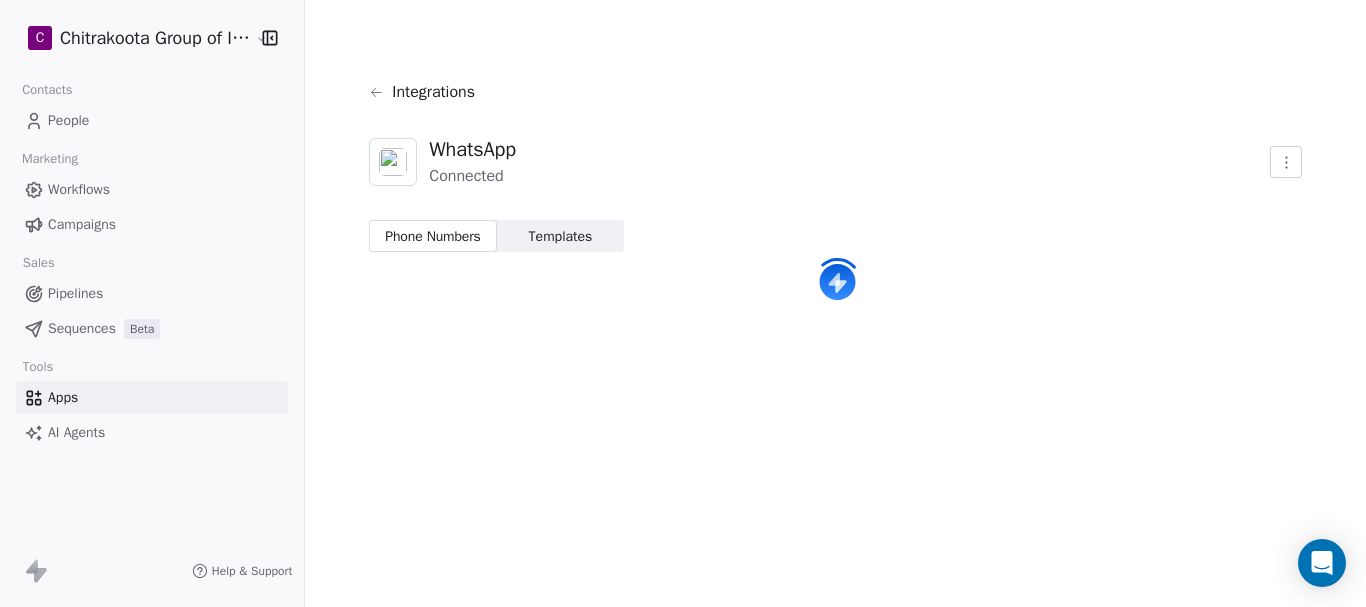 scroll, scrollTop: 0, scrollLeft: 0, axis: both 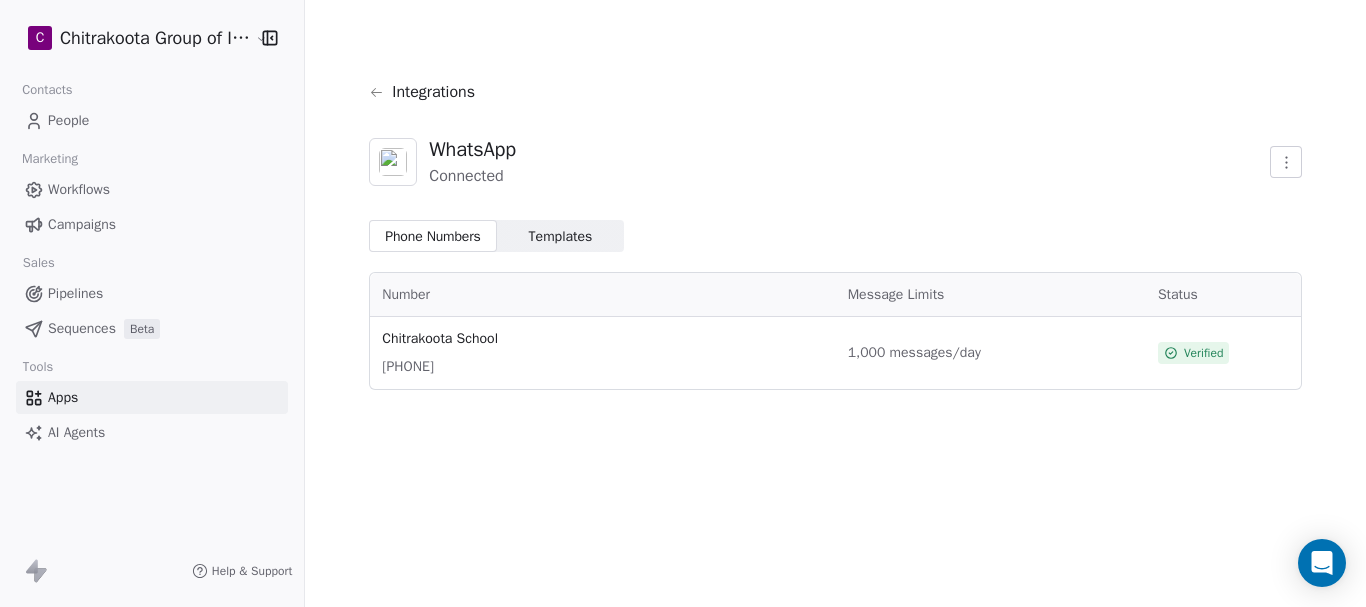 click on "Templates" at bounding box center (561, 236) 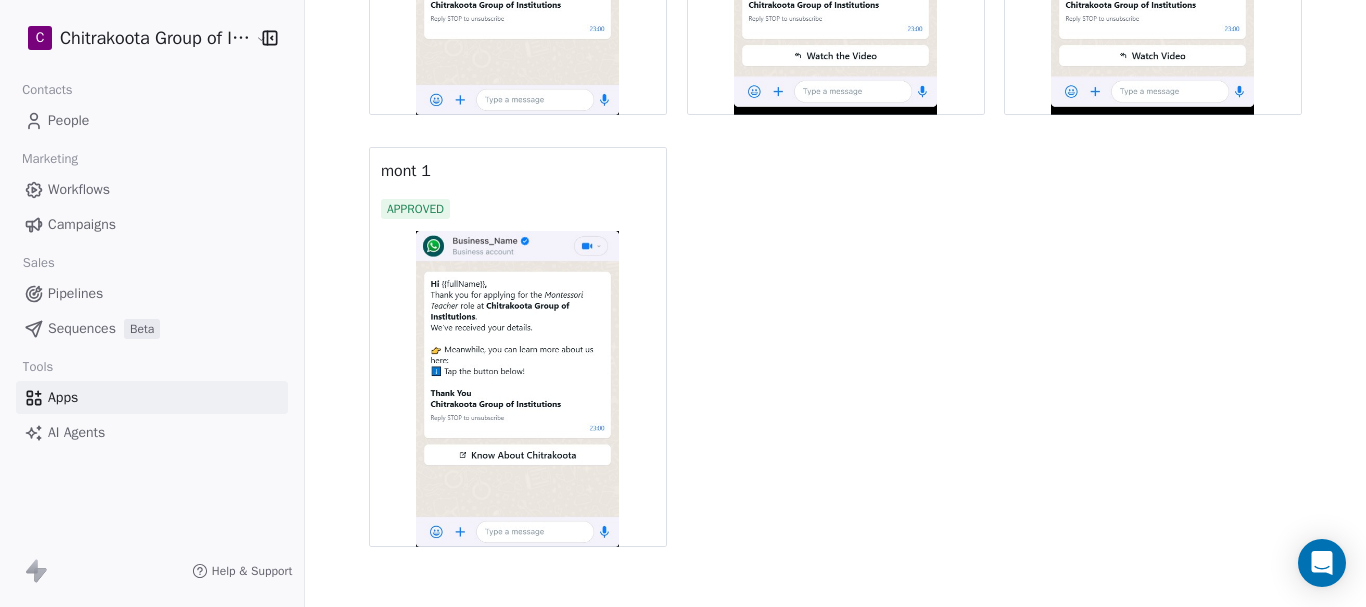 scroll, scrollTop: 2781, scrollLeft: 0, axis: vertical 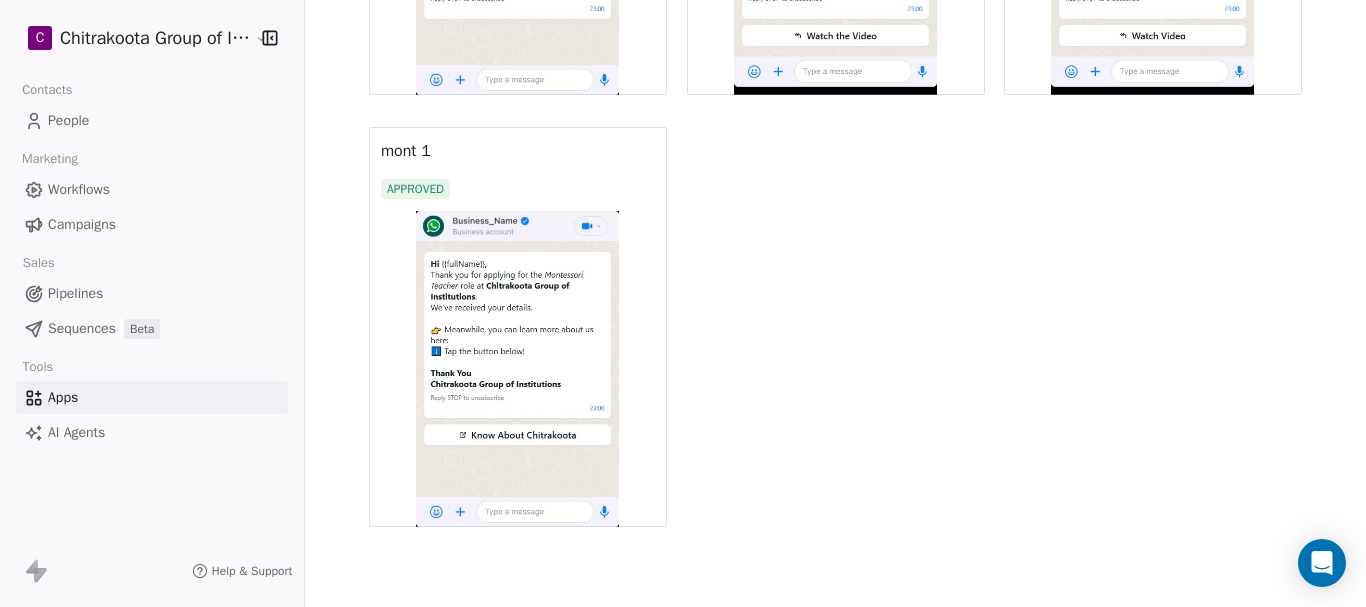 click at bounding box center [518, 369] 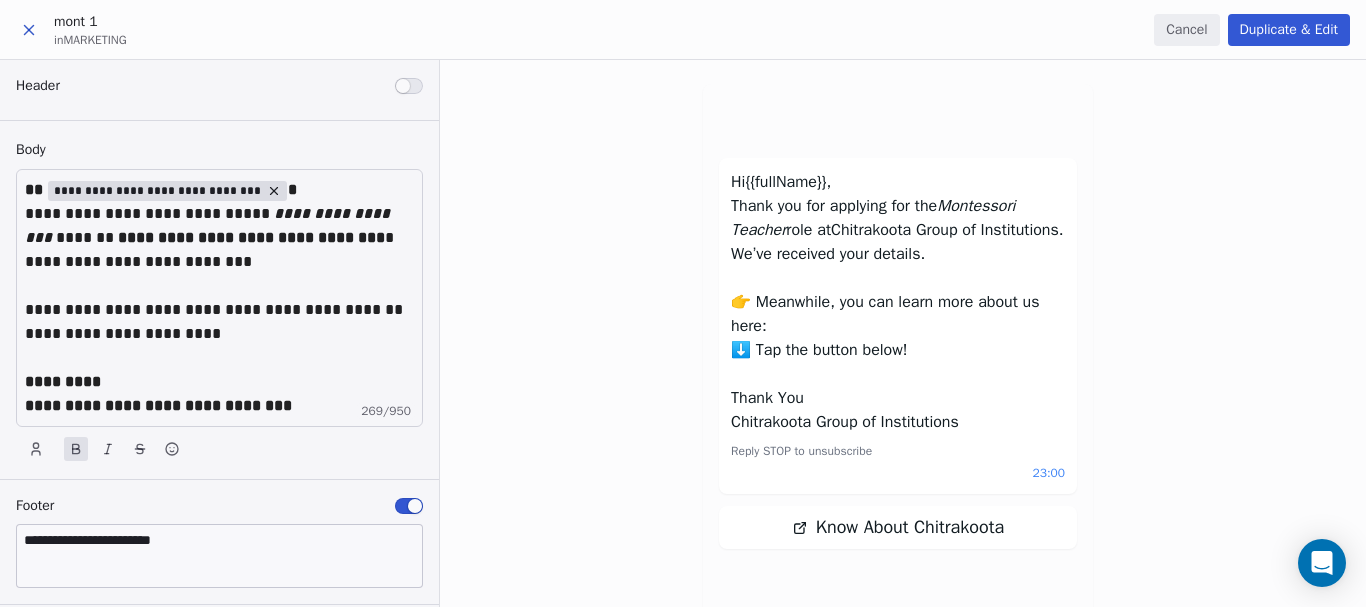 scroll, scrollTop: 0, scrollLeft: 0, axis: both 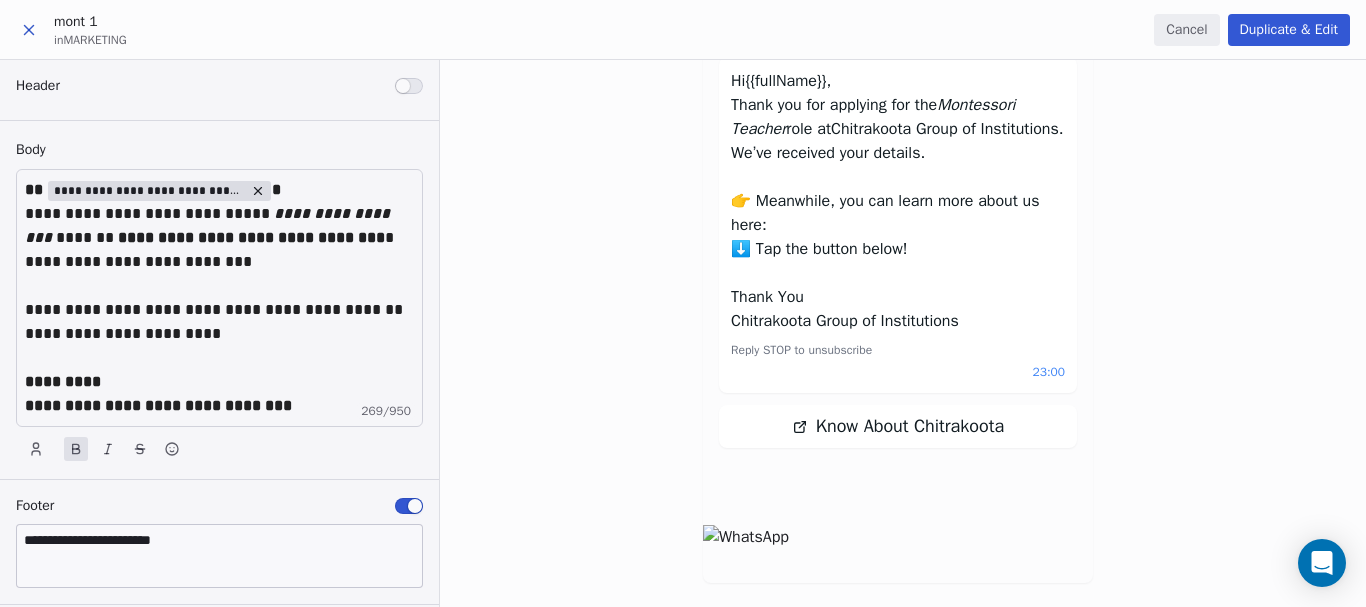 click 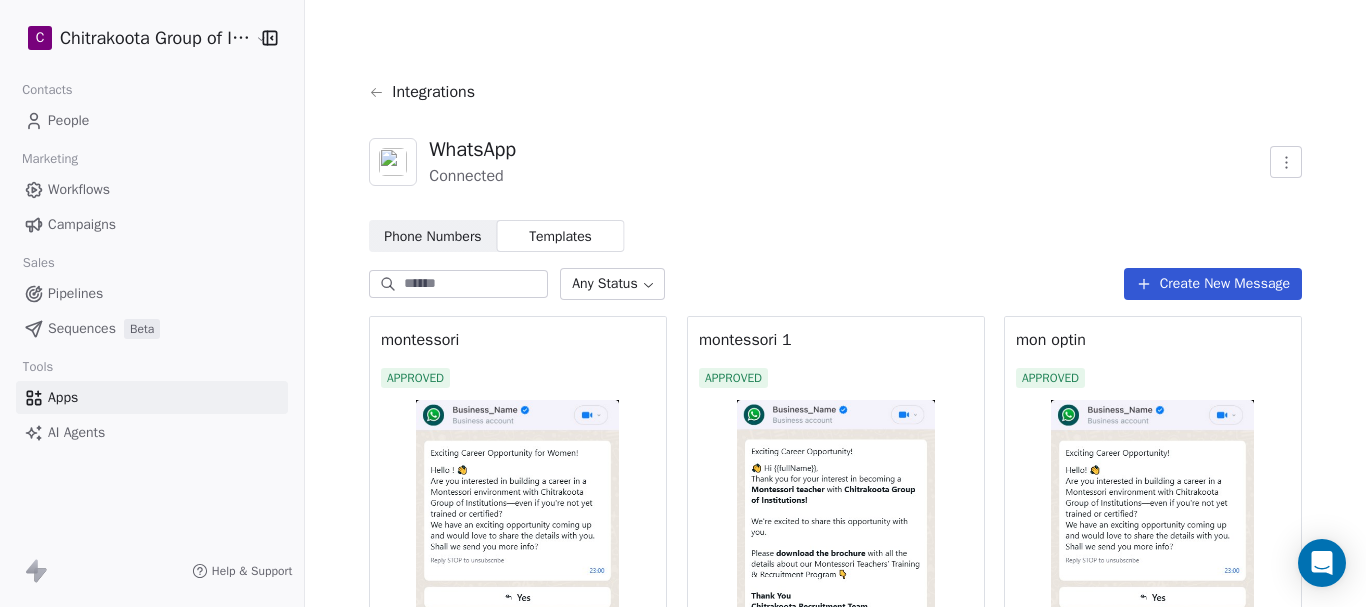 click 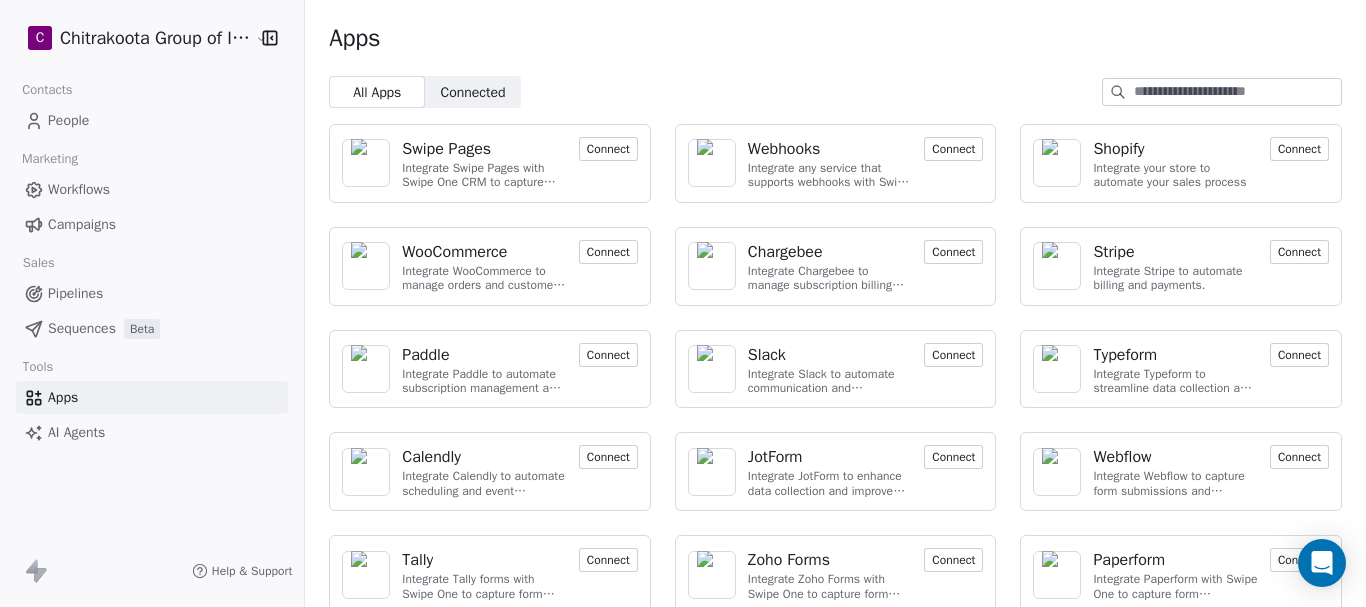click on "Workflows" at bounding box center [79, 189] 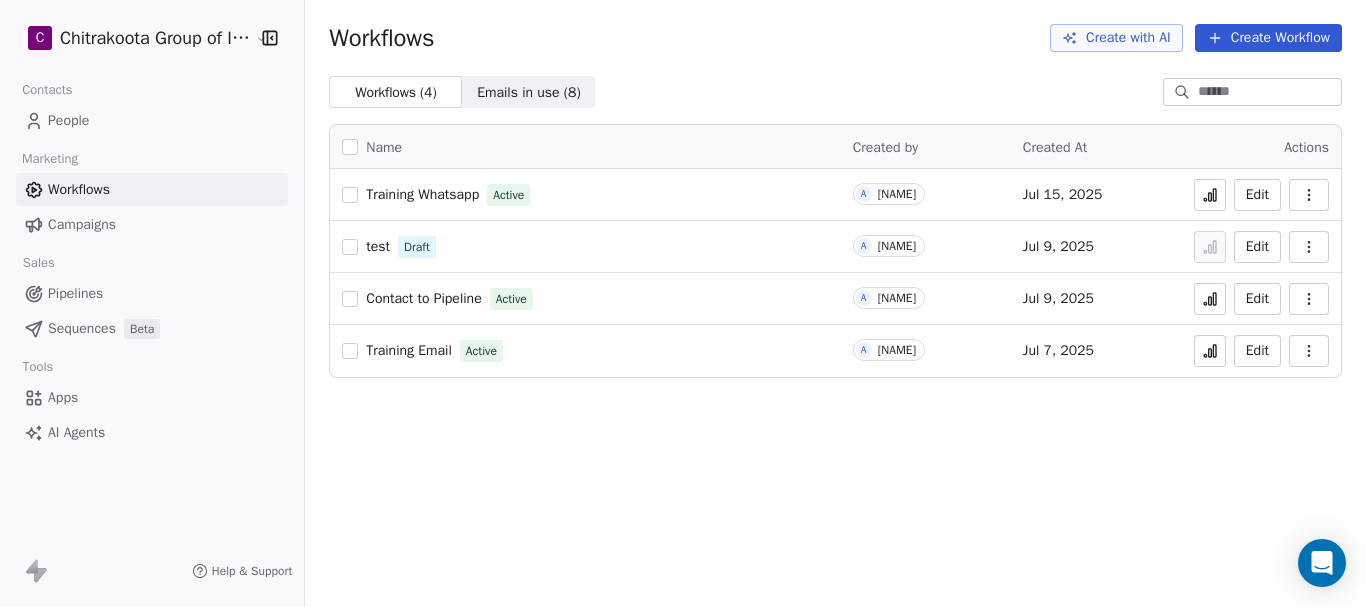click on "[NAME]" at bounding box center (683, 303) 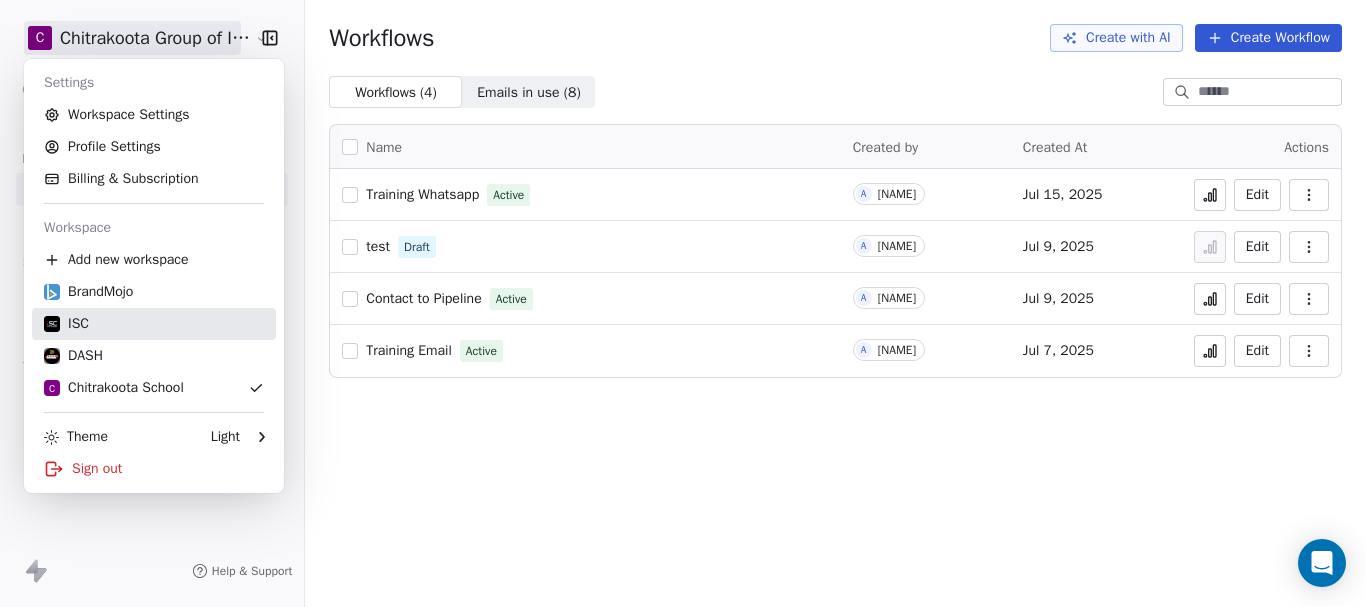 click on "ISC" at bounding box center (154, 324) 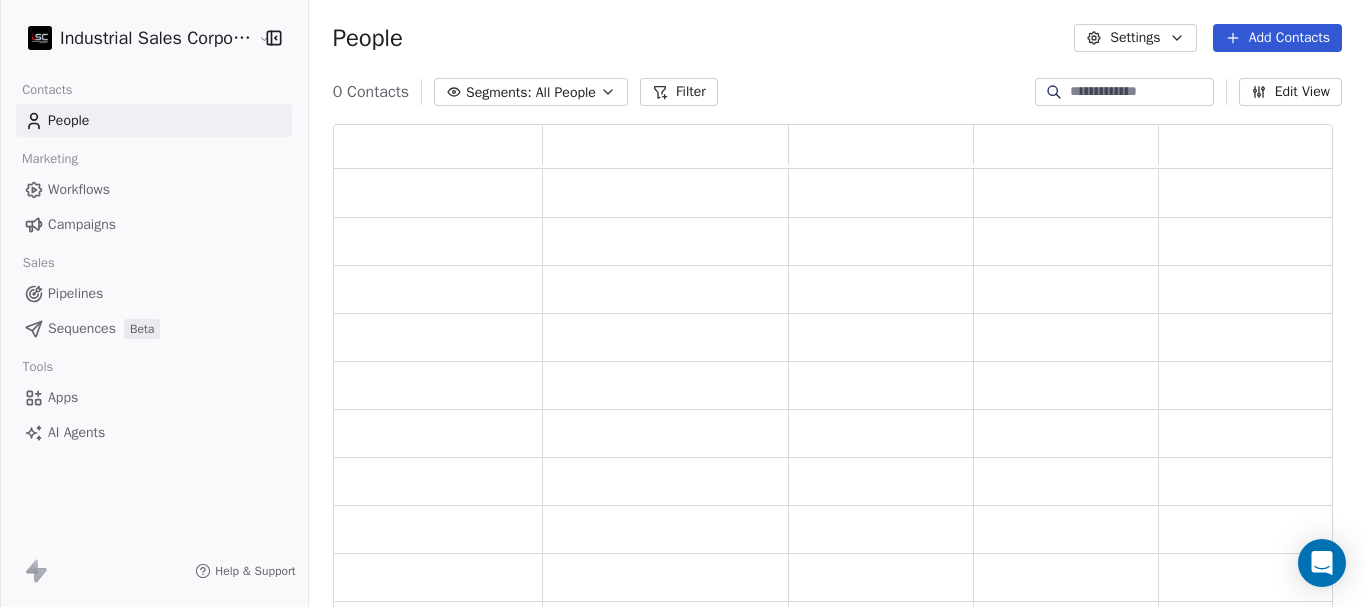 click on "Industrial Sales Corporation (ISC) Contacts People Marketing Workflows Campaigns Sales Pipelines Sequences Beta Tools Apps AI Agents Help & Support People Settings Add Contacts 0 Contacts Segments: All People Filter Edit View Tag Add to Sequence Export" at bounding box center (683, 303) 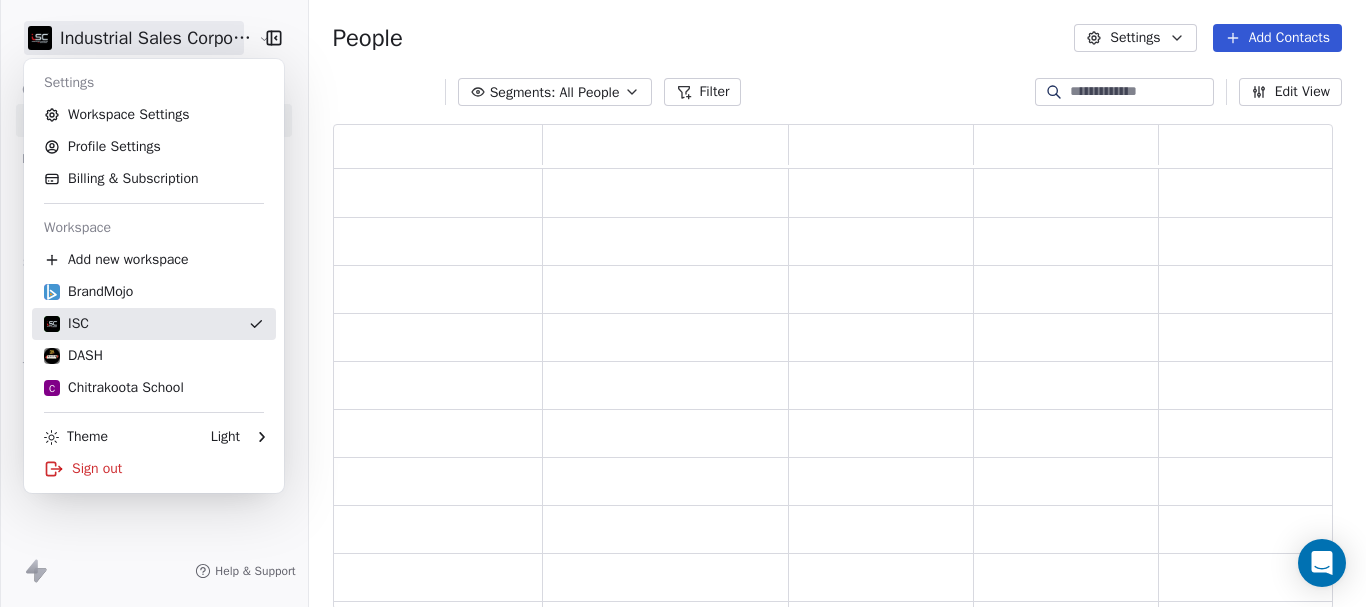 scroll, scrollTop: 16, scrollLeft: 16, axis: both 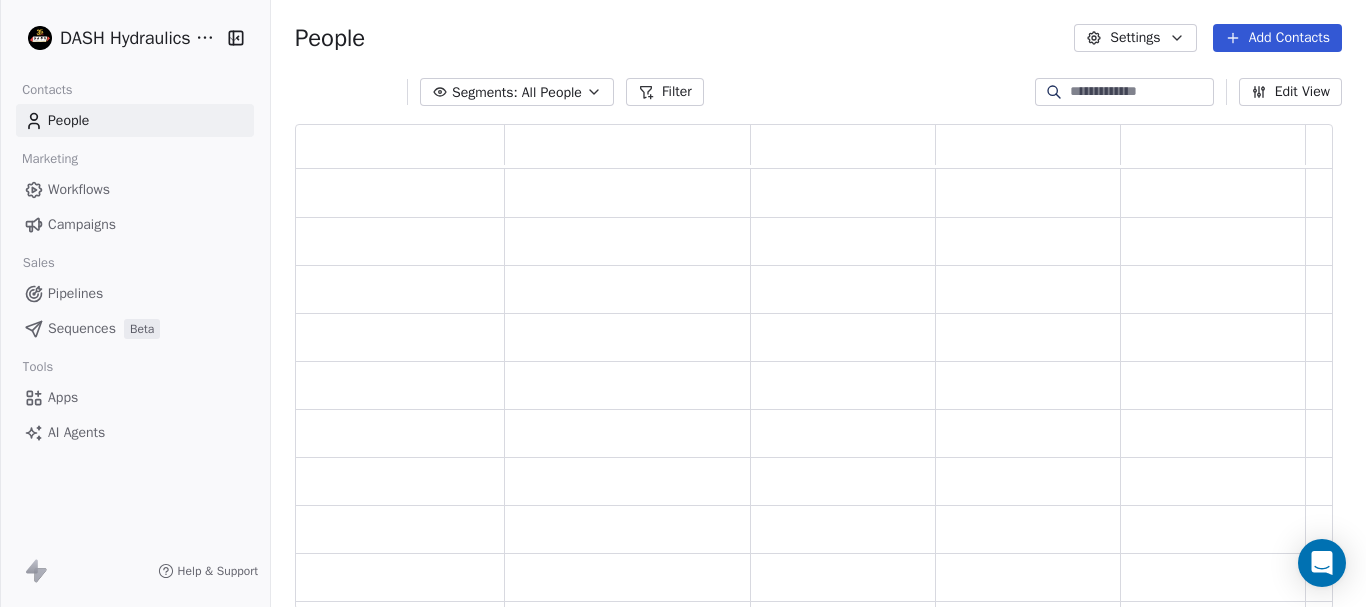 click at bounding box center (1140, 92) 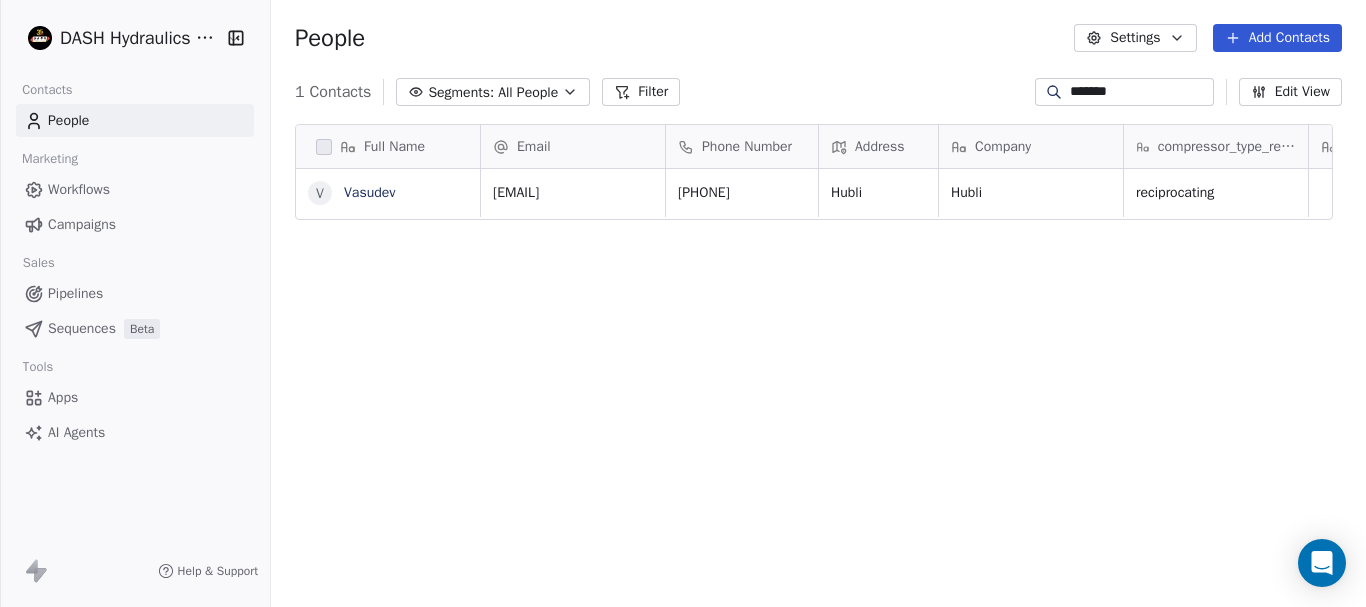 scroll, scrollTop: 16, scrollLeft: 16, axis: both 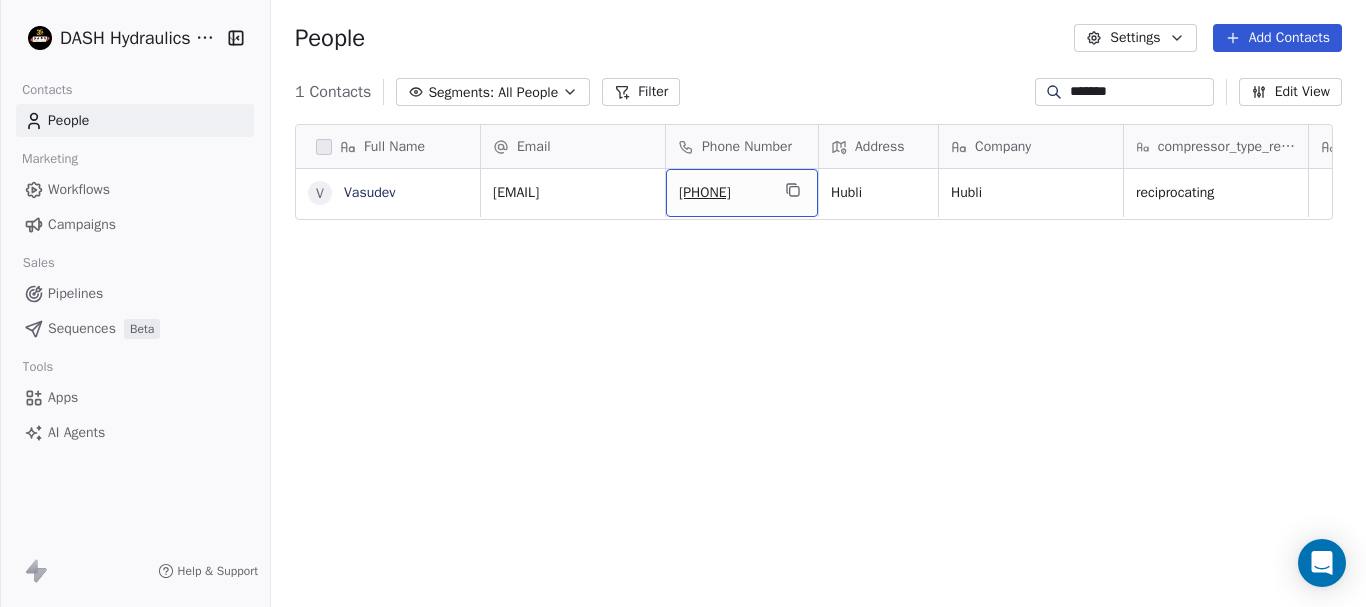 drag, startPoint x: 690, startPoint y: 192, endPoint x: 780, endPoint y: 193, distance: 90.005554 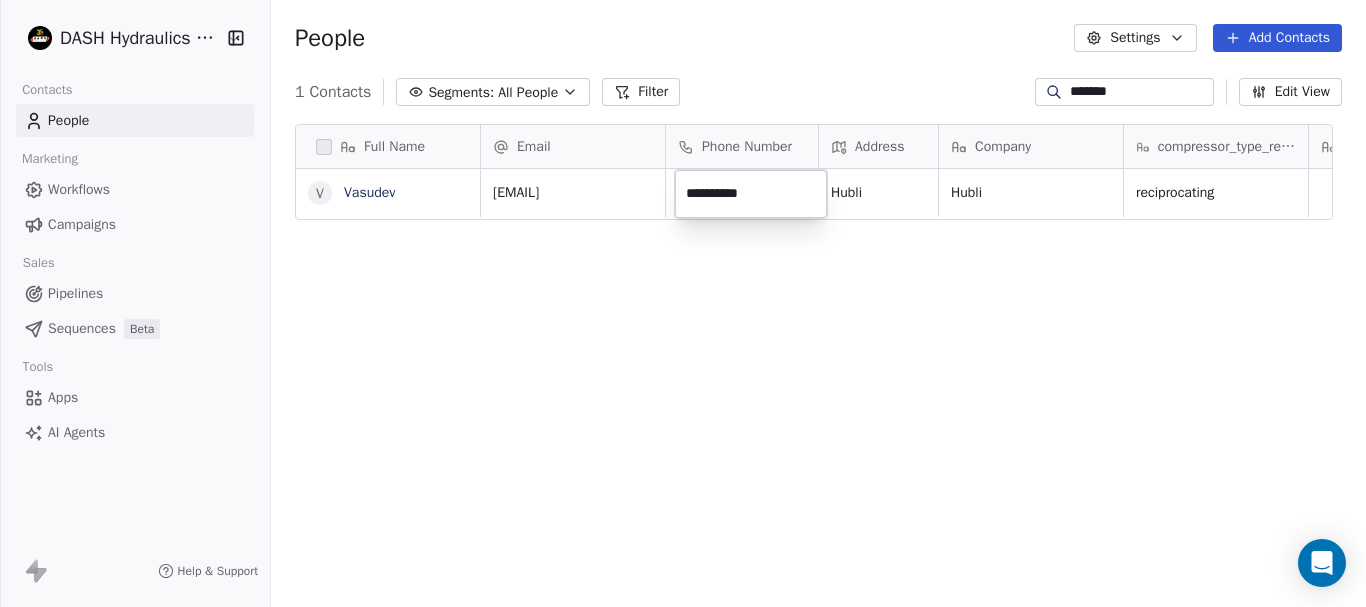 drag, startPoint x: 765, startPoint y: 193, endPoint x: 683, endPoint y: 193, distance: 82 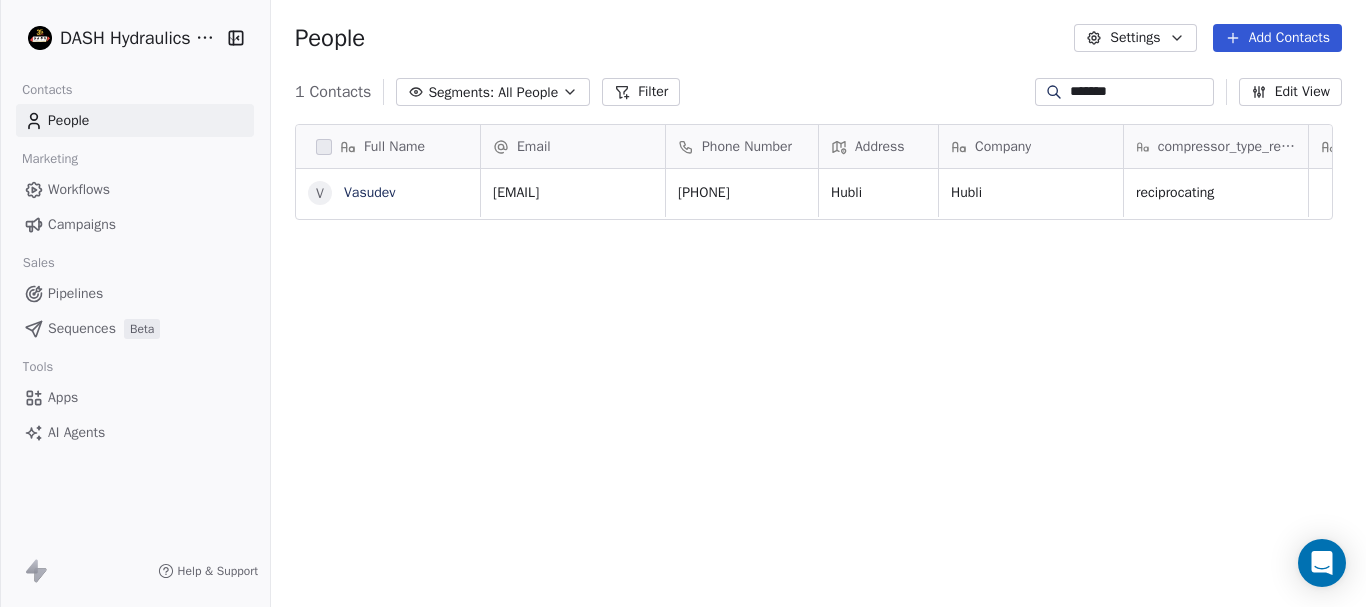 click on "[EMAIL] [PHONE] [LOCATION] [LOCATION]" at bounding box center (683, 303) 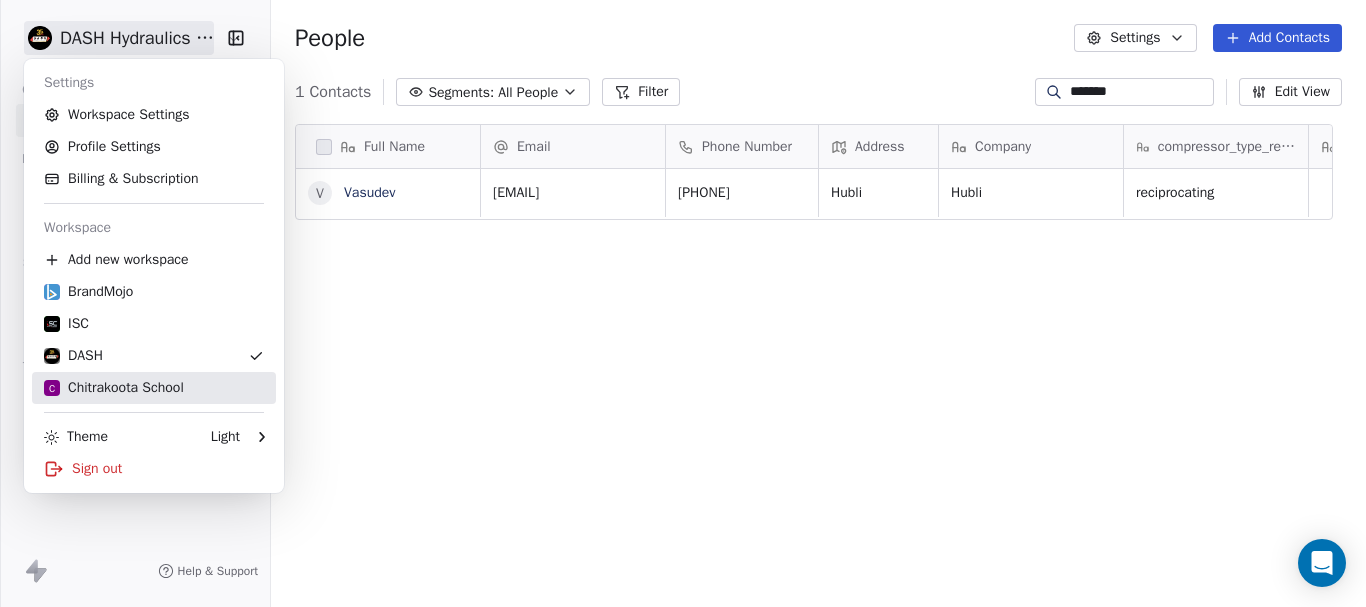 click on "C Chitrakoota School" at bounding box center (114, 388) 